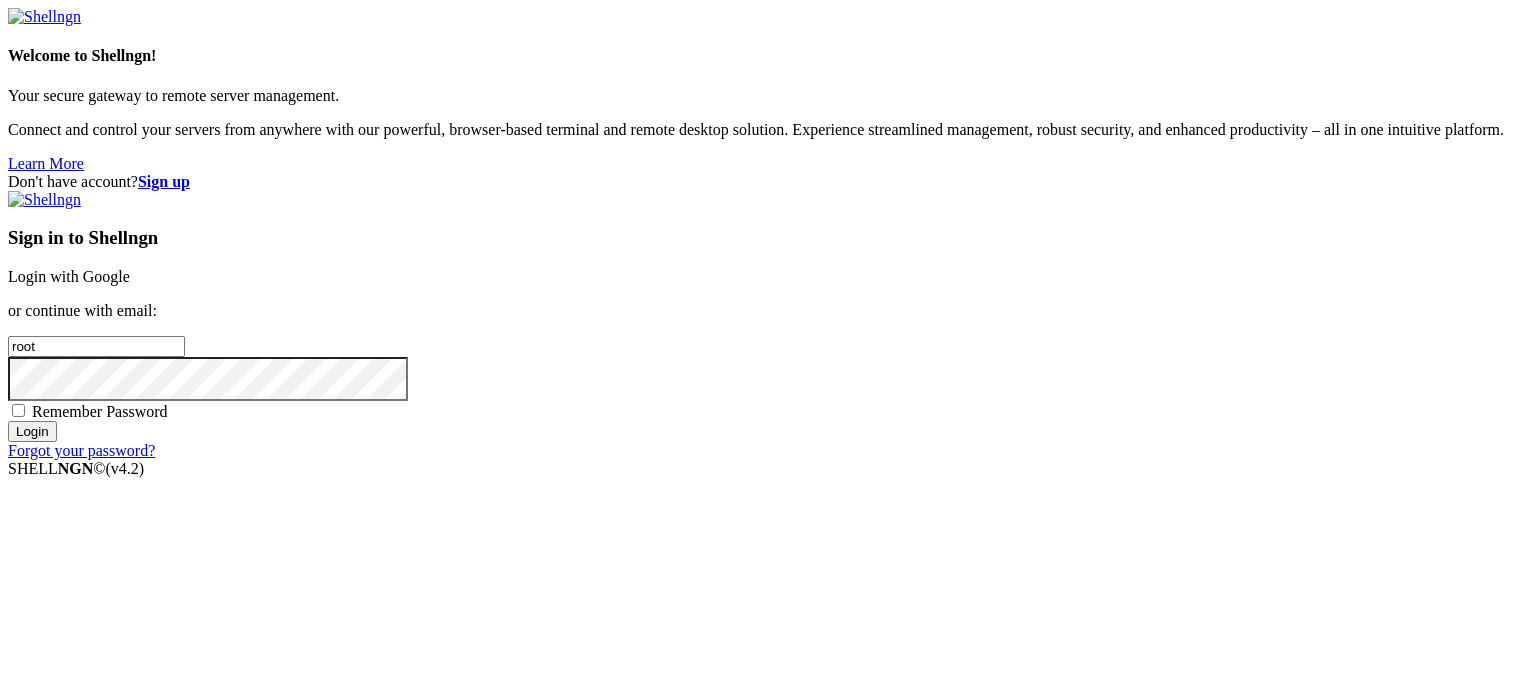scroll, scrollTop: 0, scrollLeft: 0, axis: both 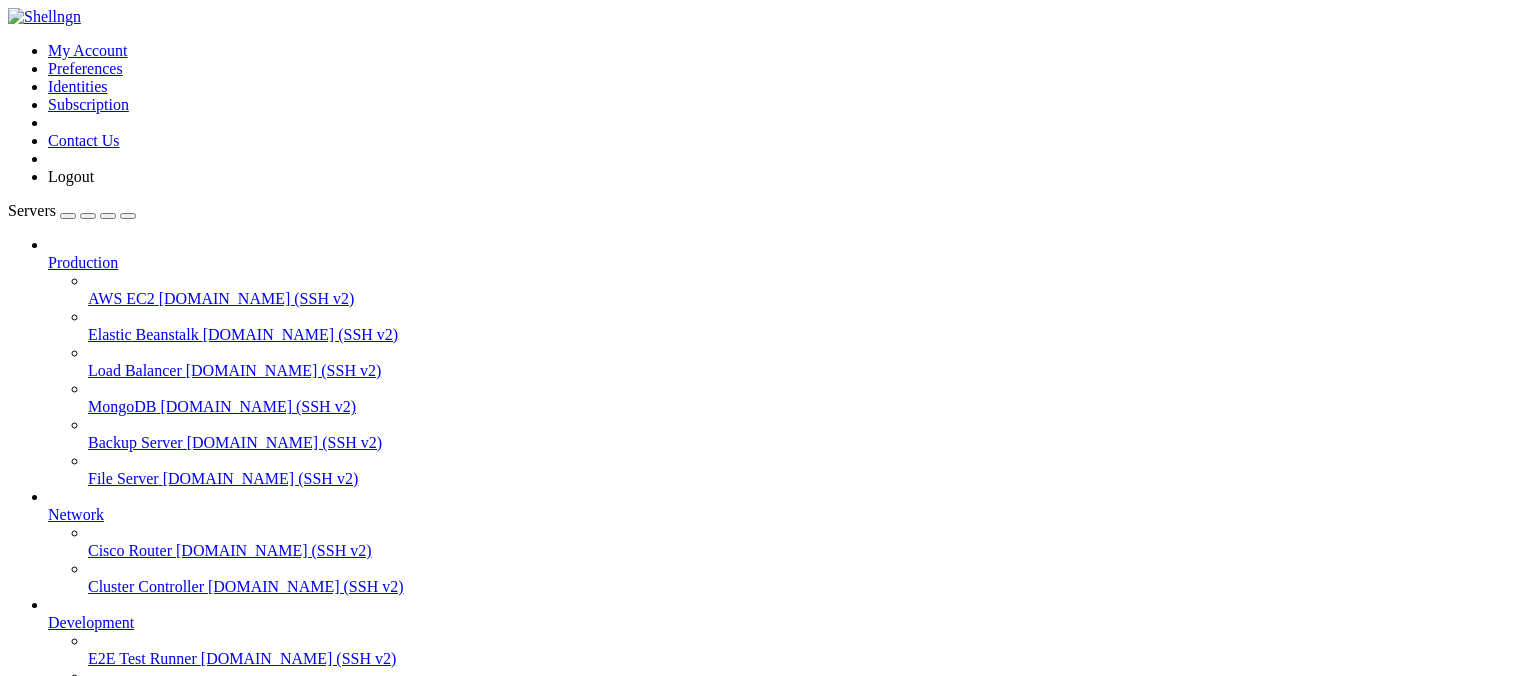 click on "Add Server" at bounding box center [768, 873] 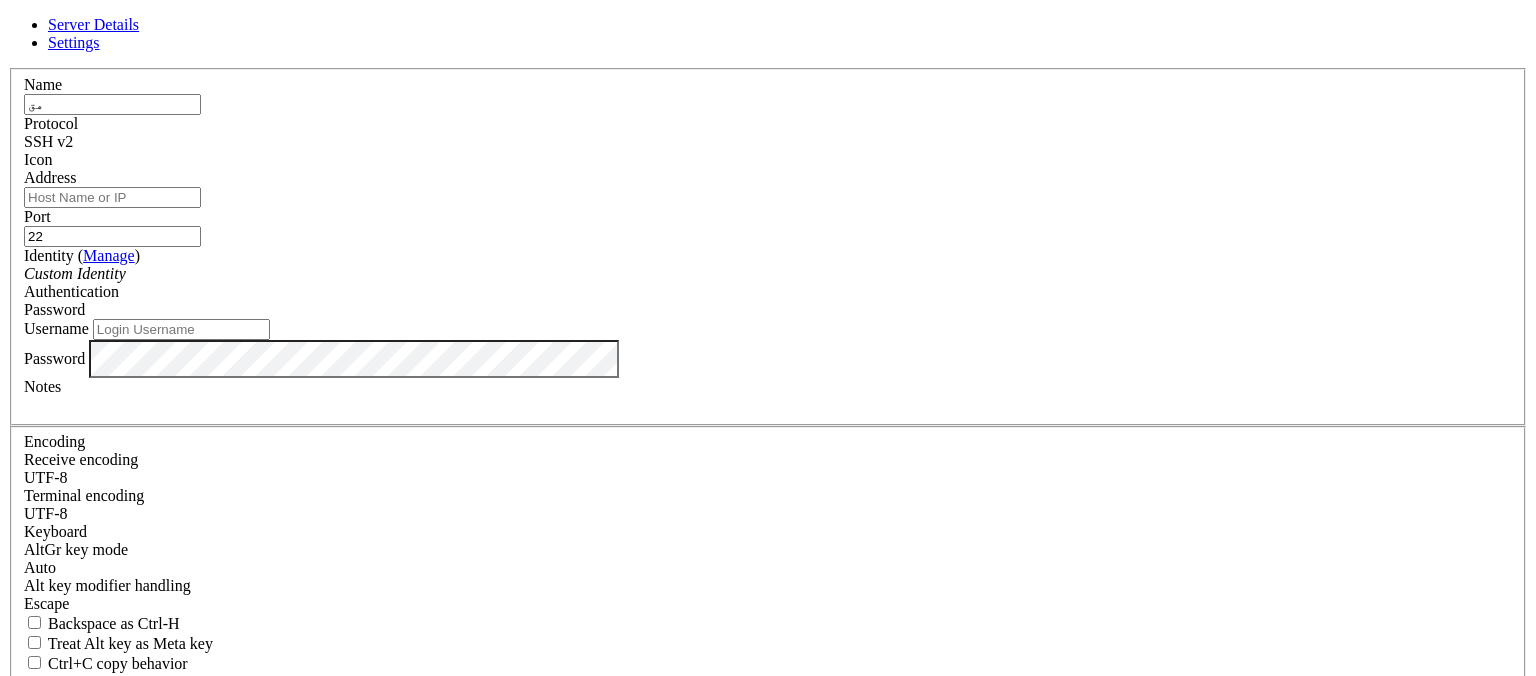 type on "ه" 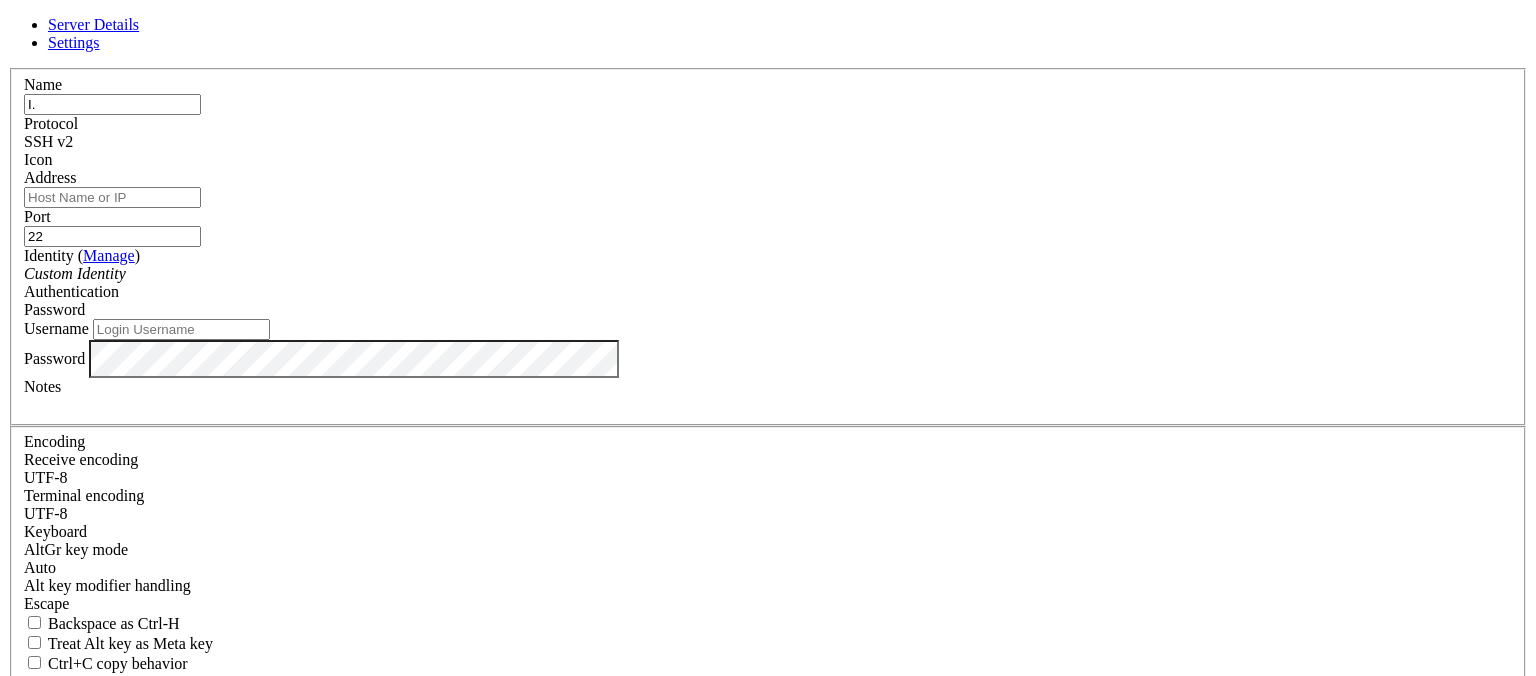 type on "I" 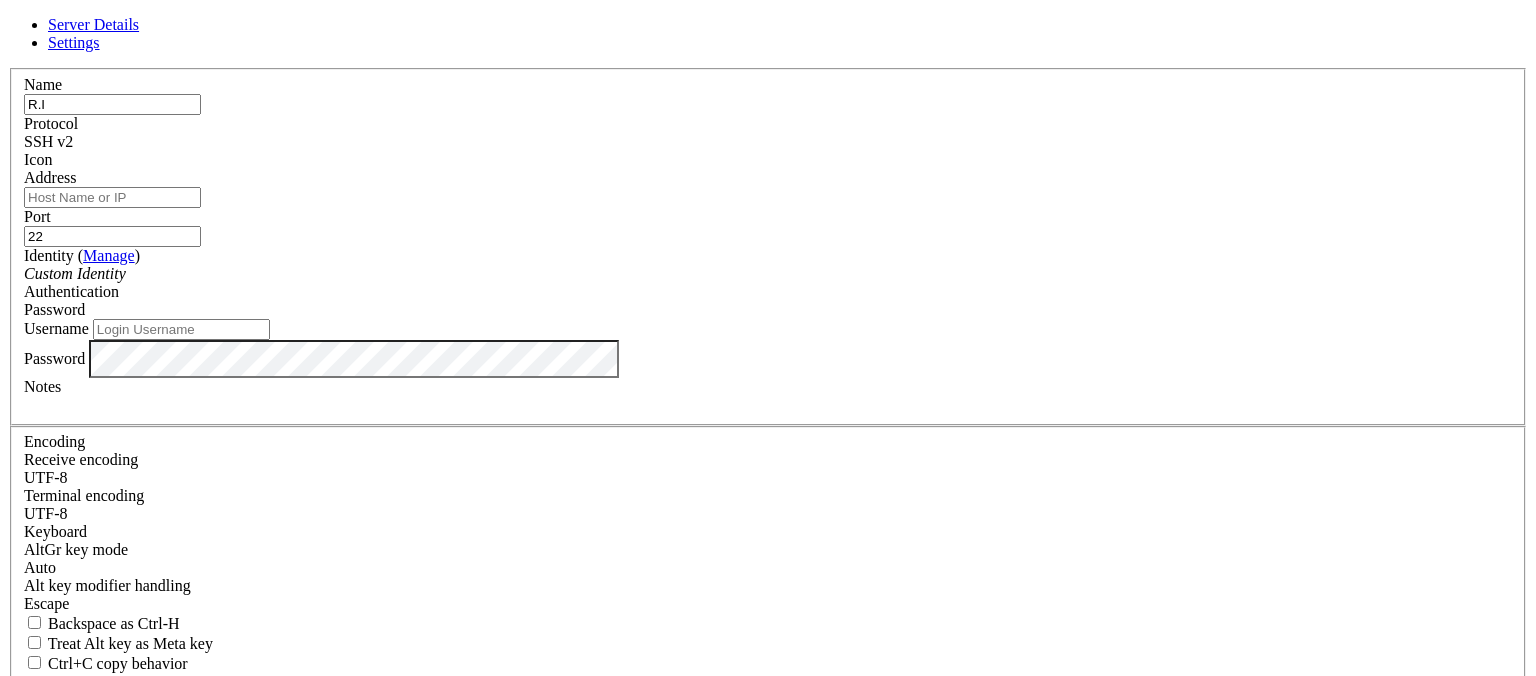 type on "R.I" 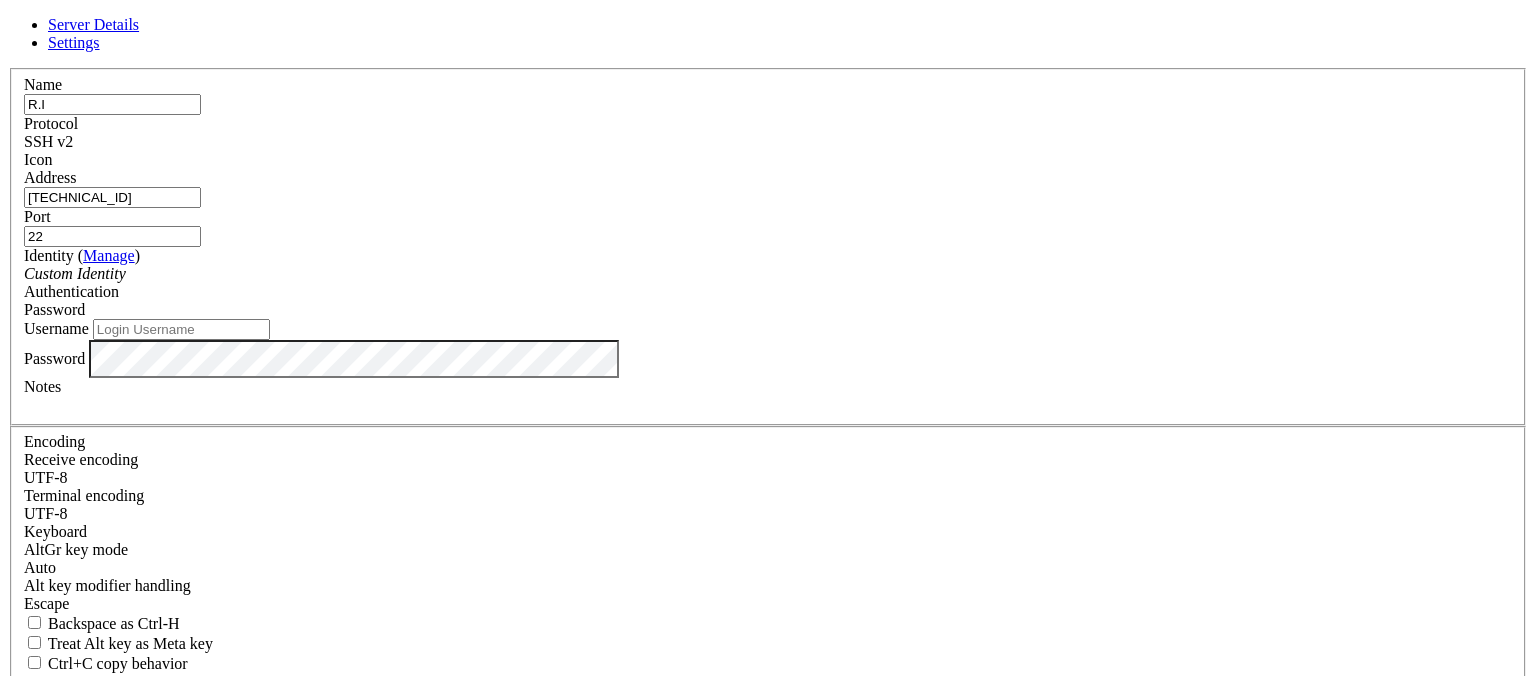 type on "[TECHNICAL_ID]" 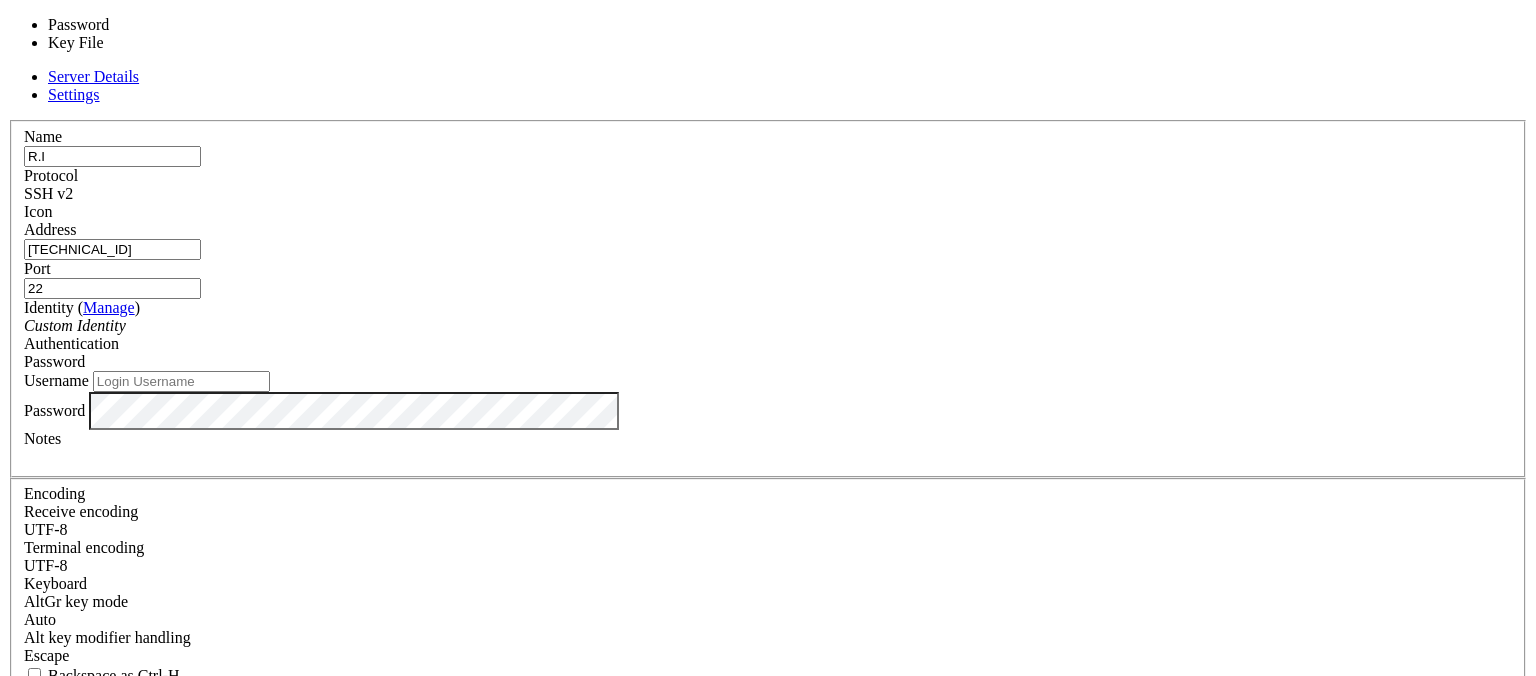 click on "Password" at bounding box center [54, 361] 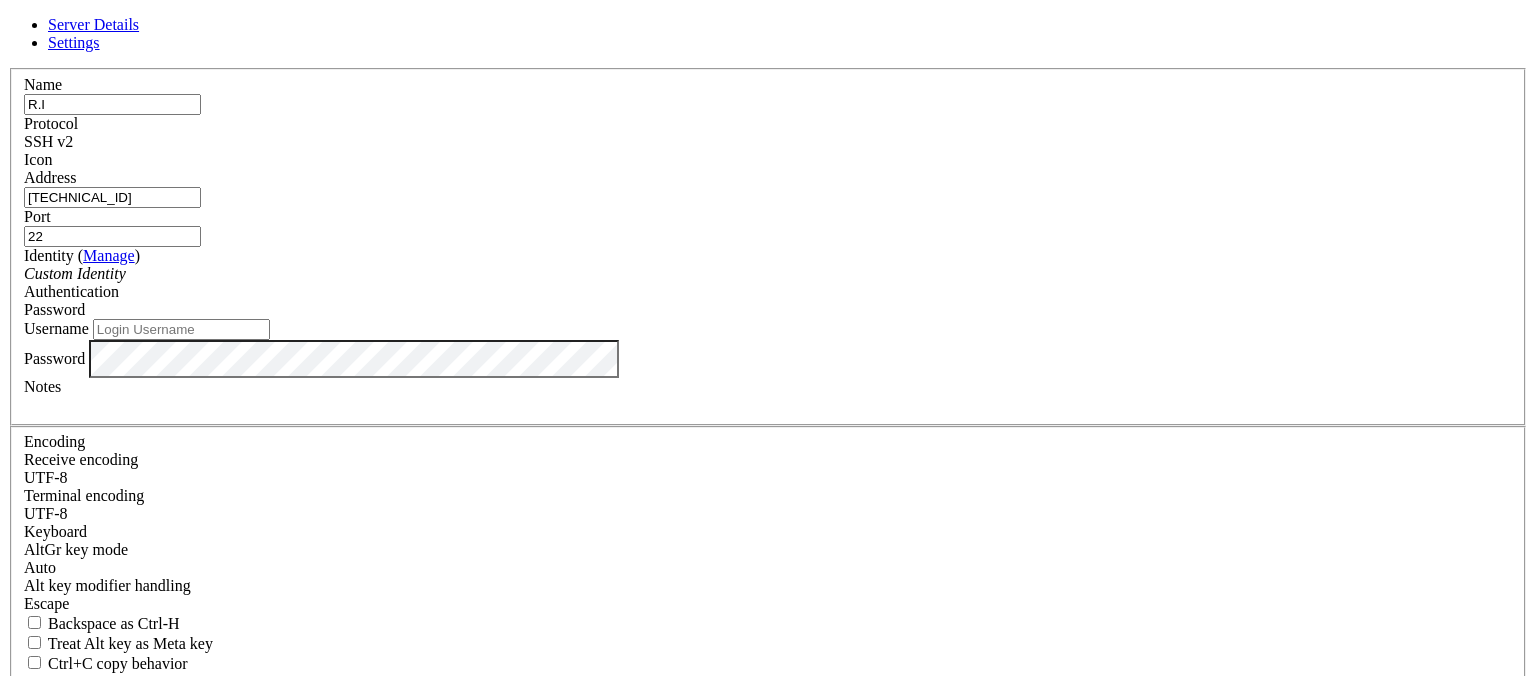 click on "Password" at bounding box center [54, 309] 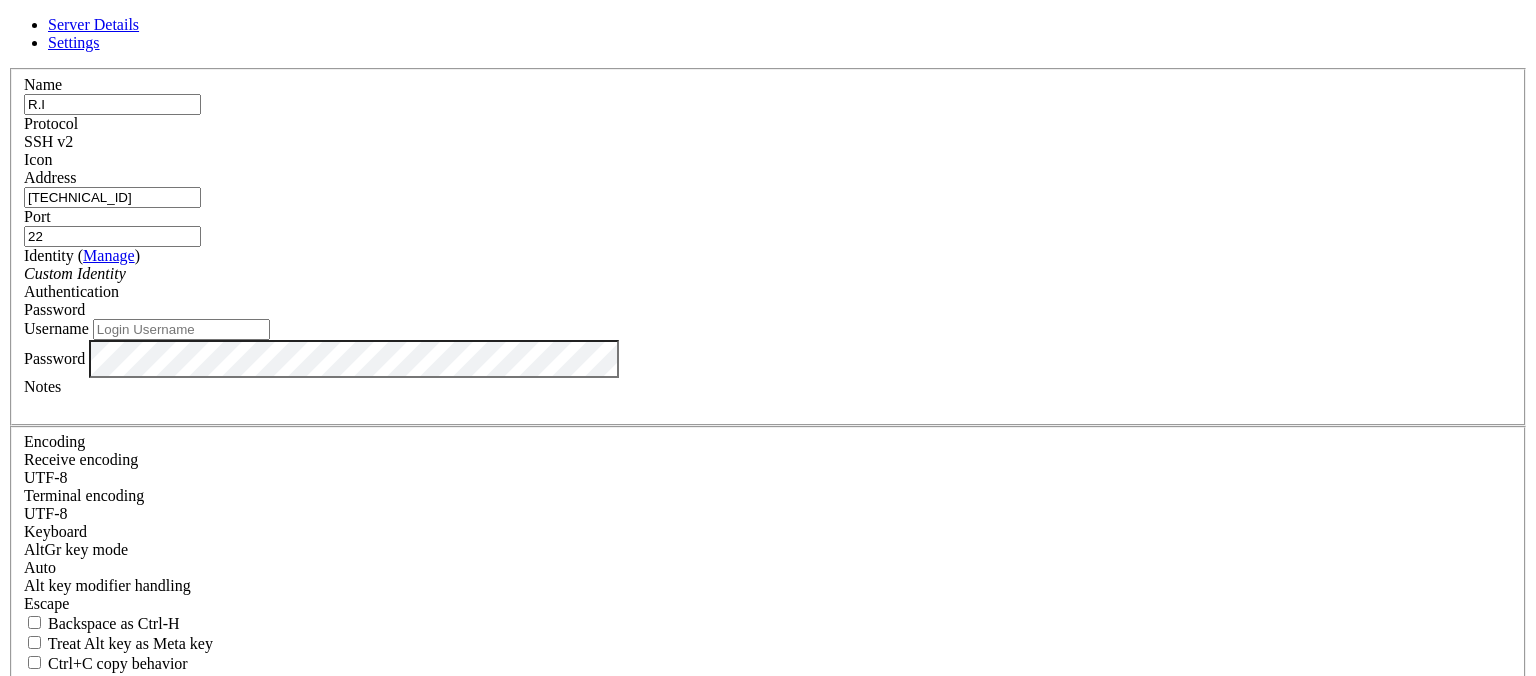 click on "Username" at bounding box center (181, 329) 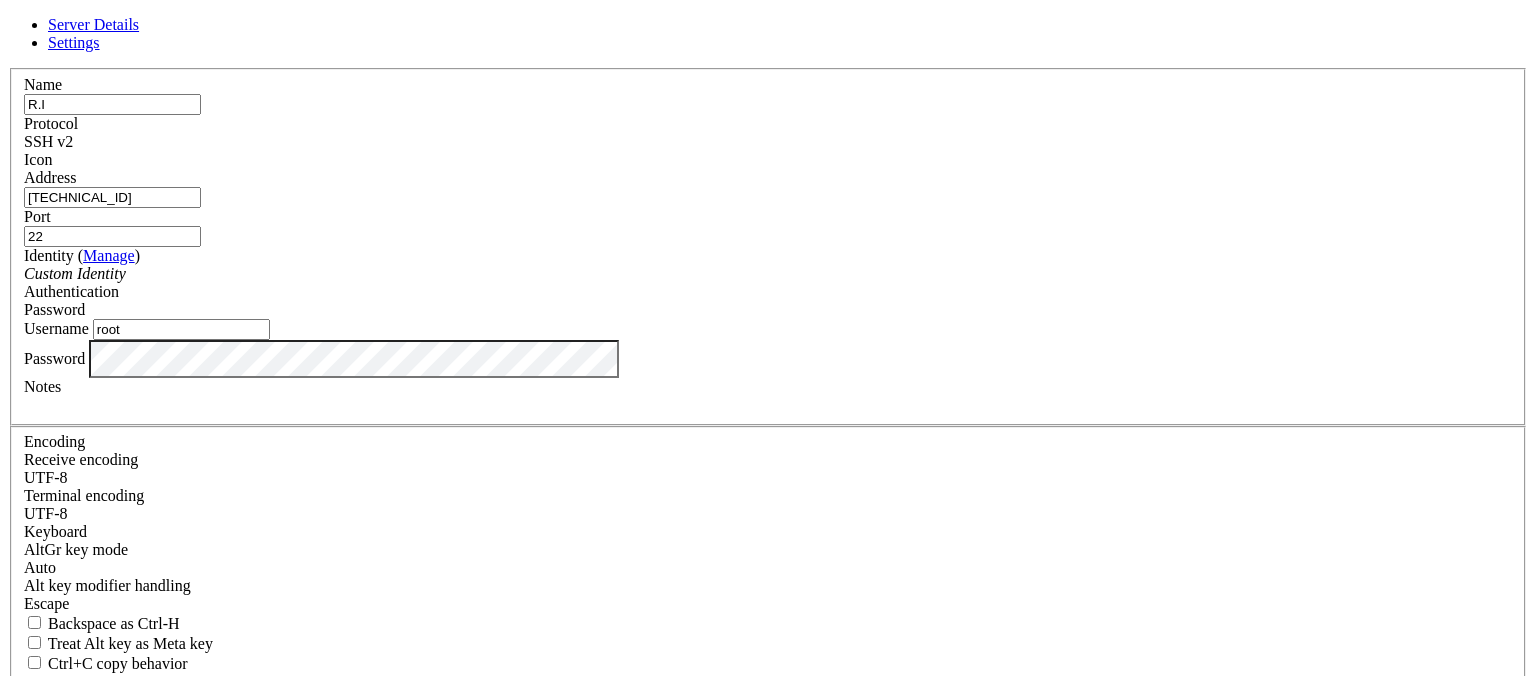type on "root" 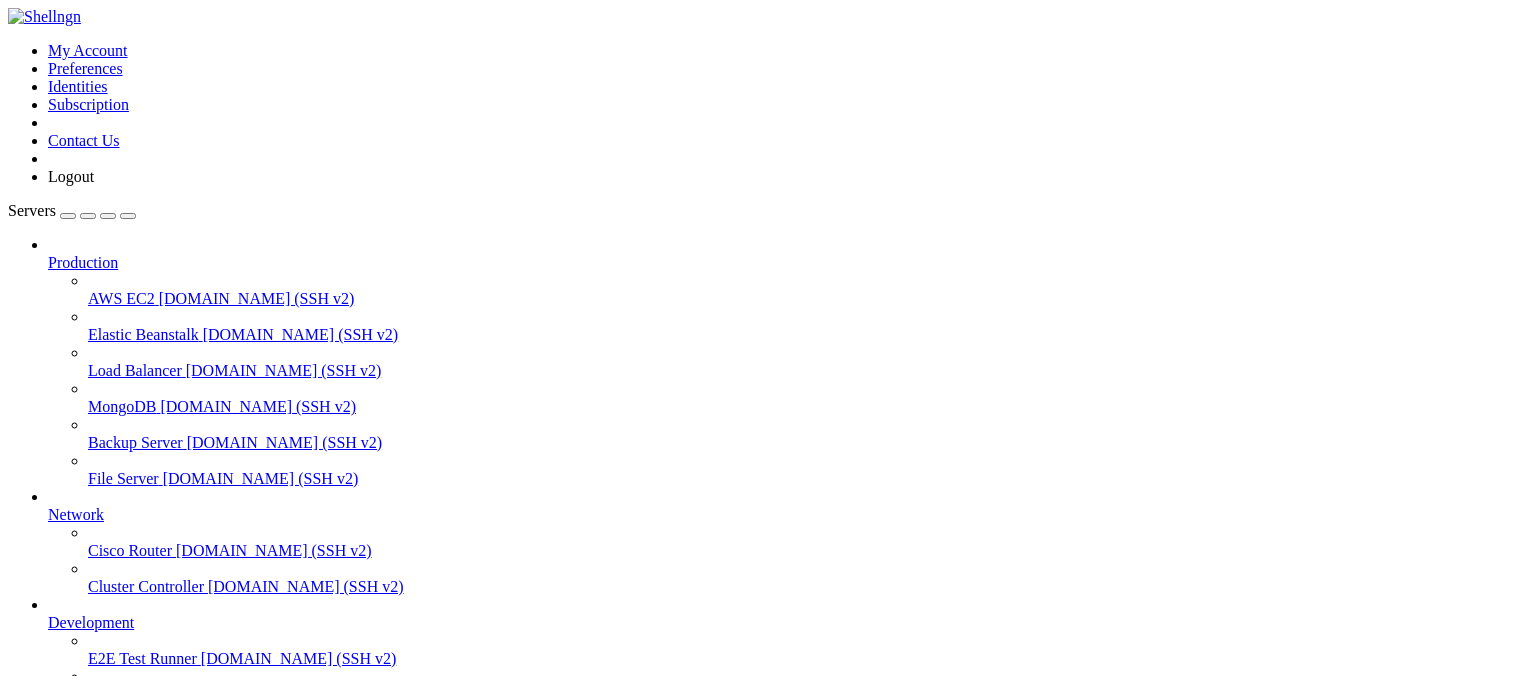 scroll, scrollTop: 237, scrollLeft: 0, axis: vertical 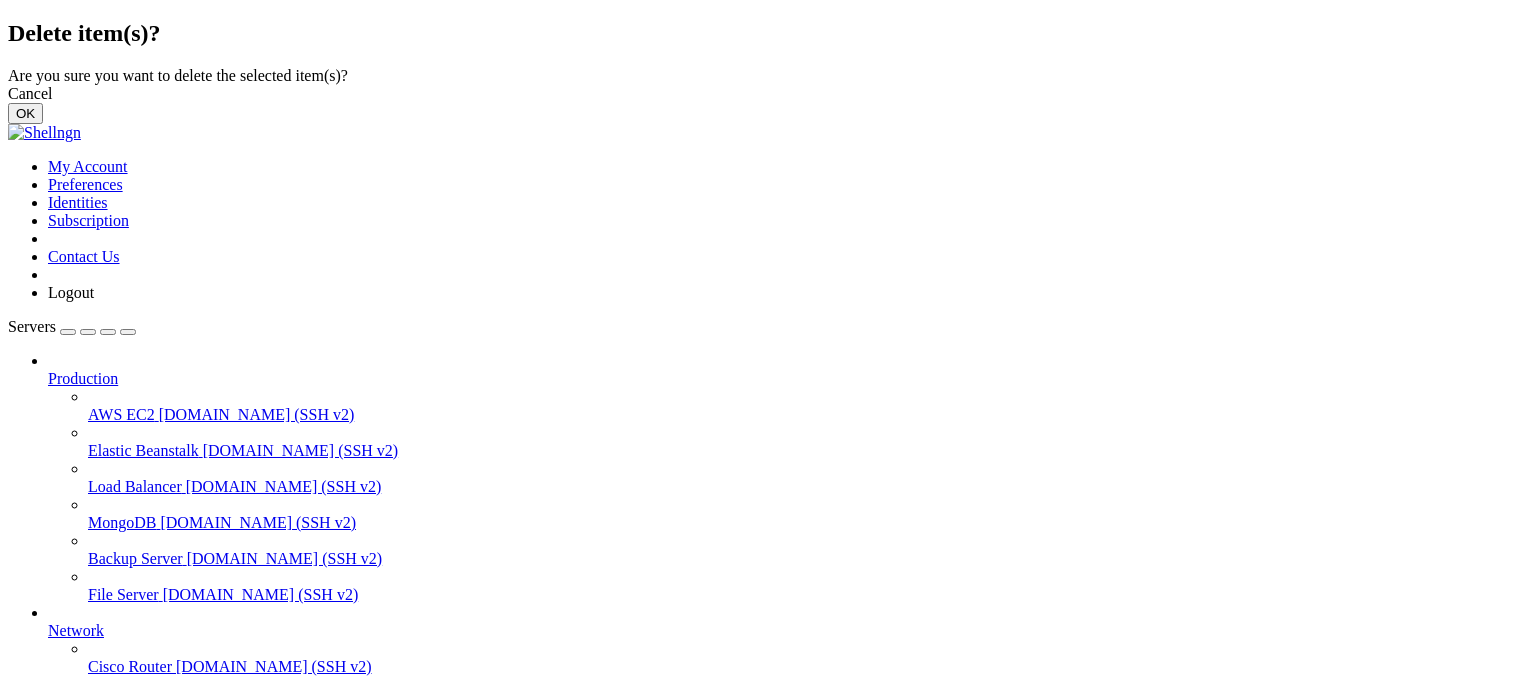 click on "OK" at bounding box center (25, 113) 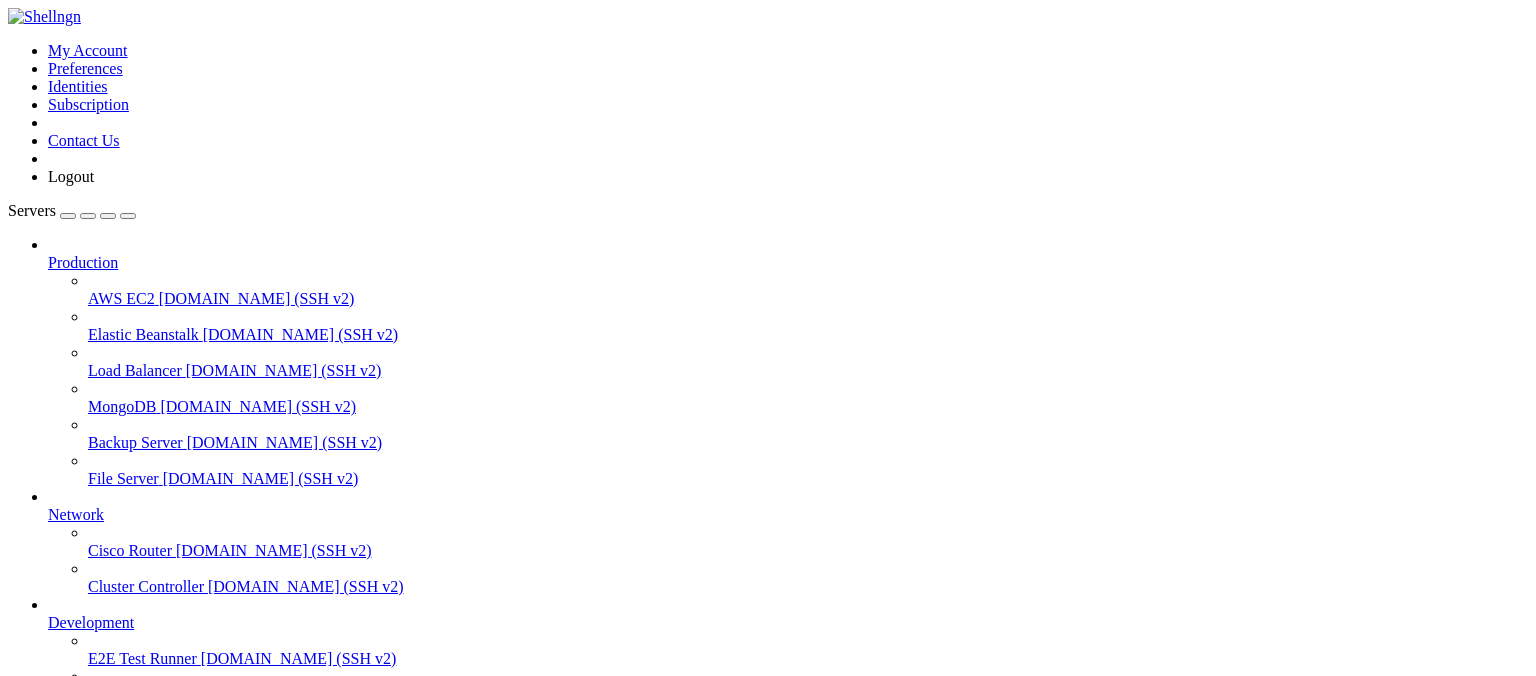 scroll, scrollTop: 184, scrollLeft: 0, axis: vertical 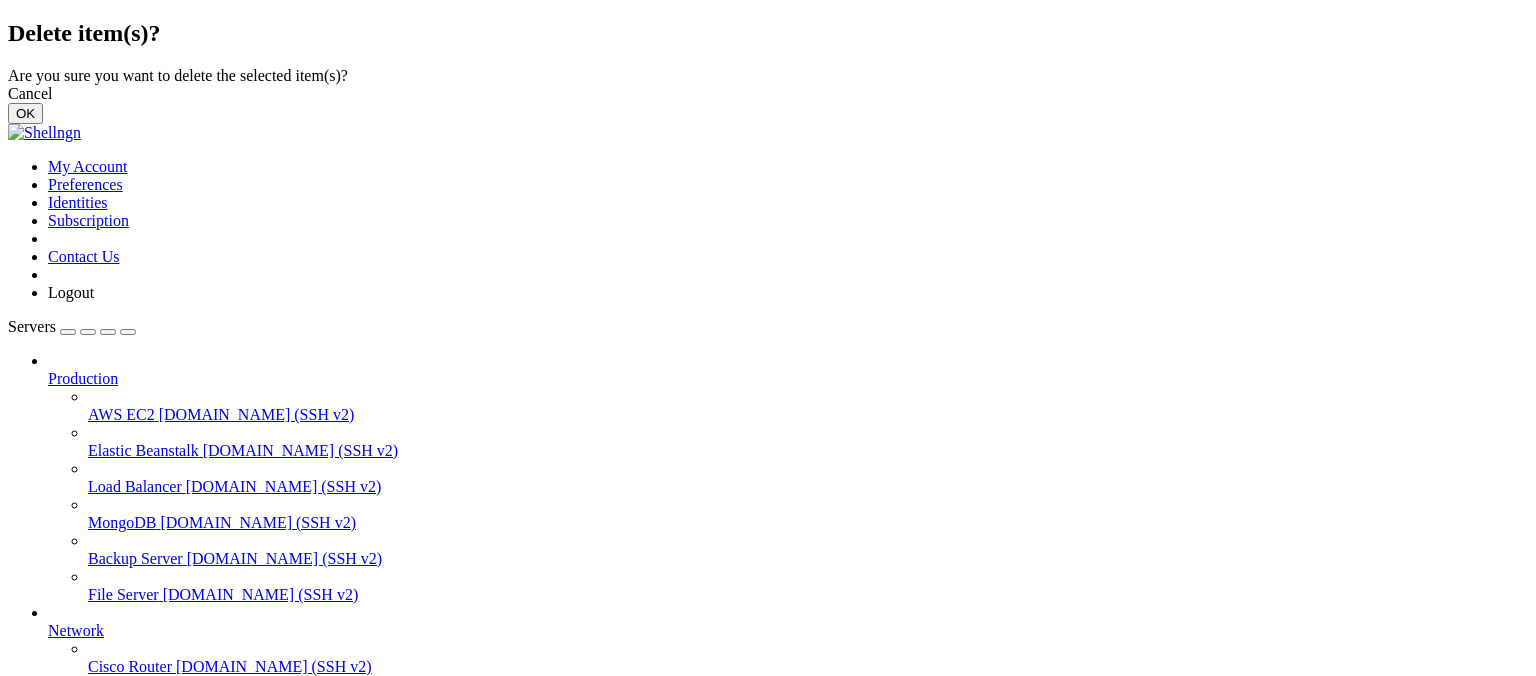 click on "OK" at bounding box center (25, 113) 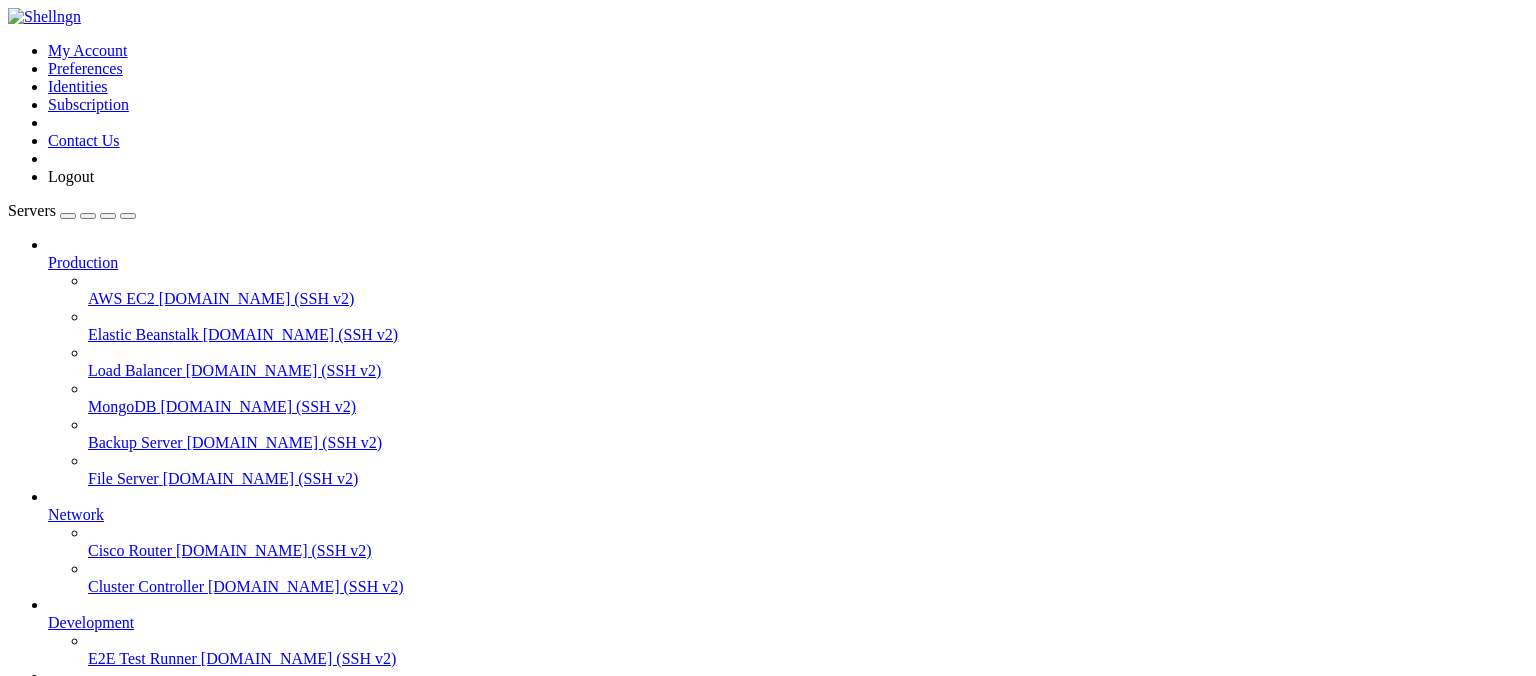 scroll, scrollTop: 130, scrollLeft: 0, axis: vertical 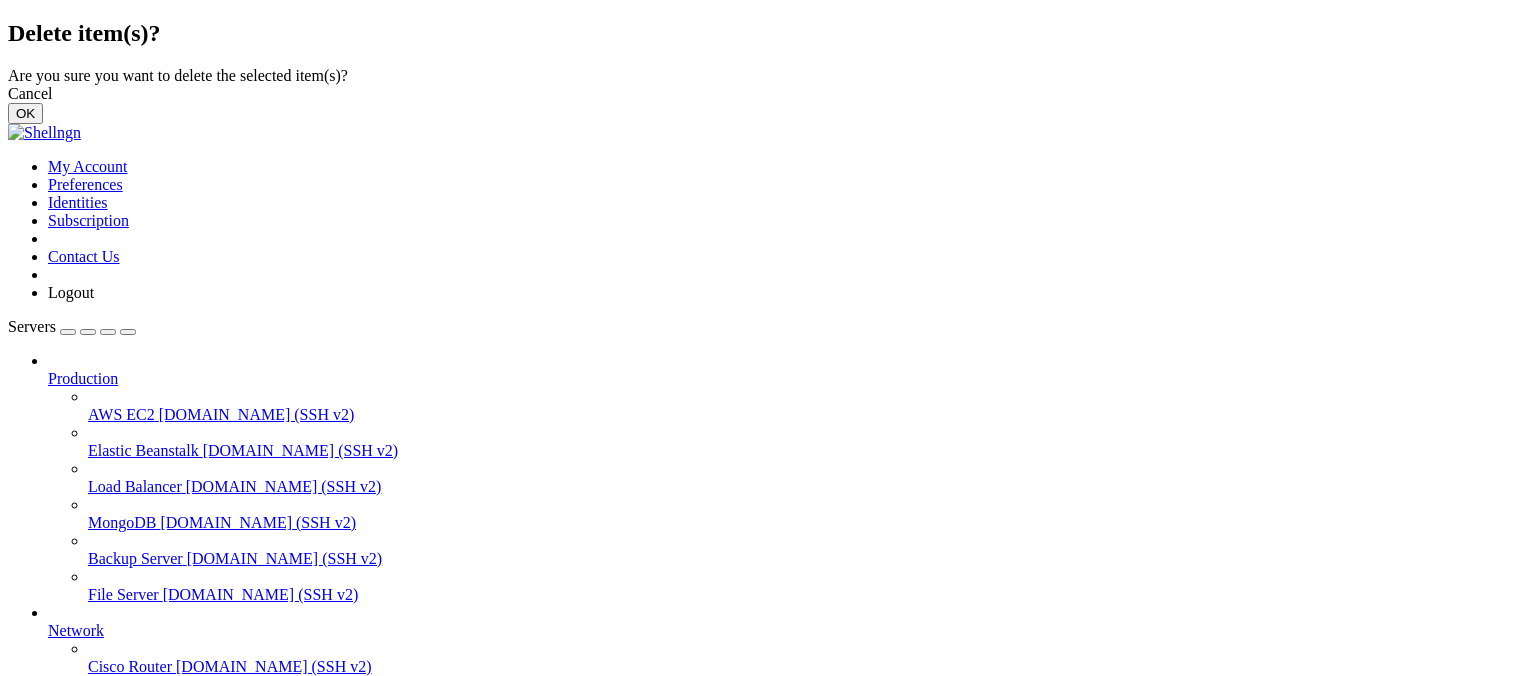 click on "OK" at bounding box center [25, 113] 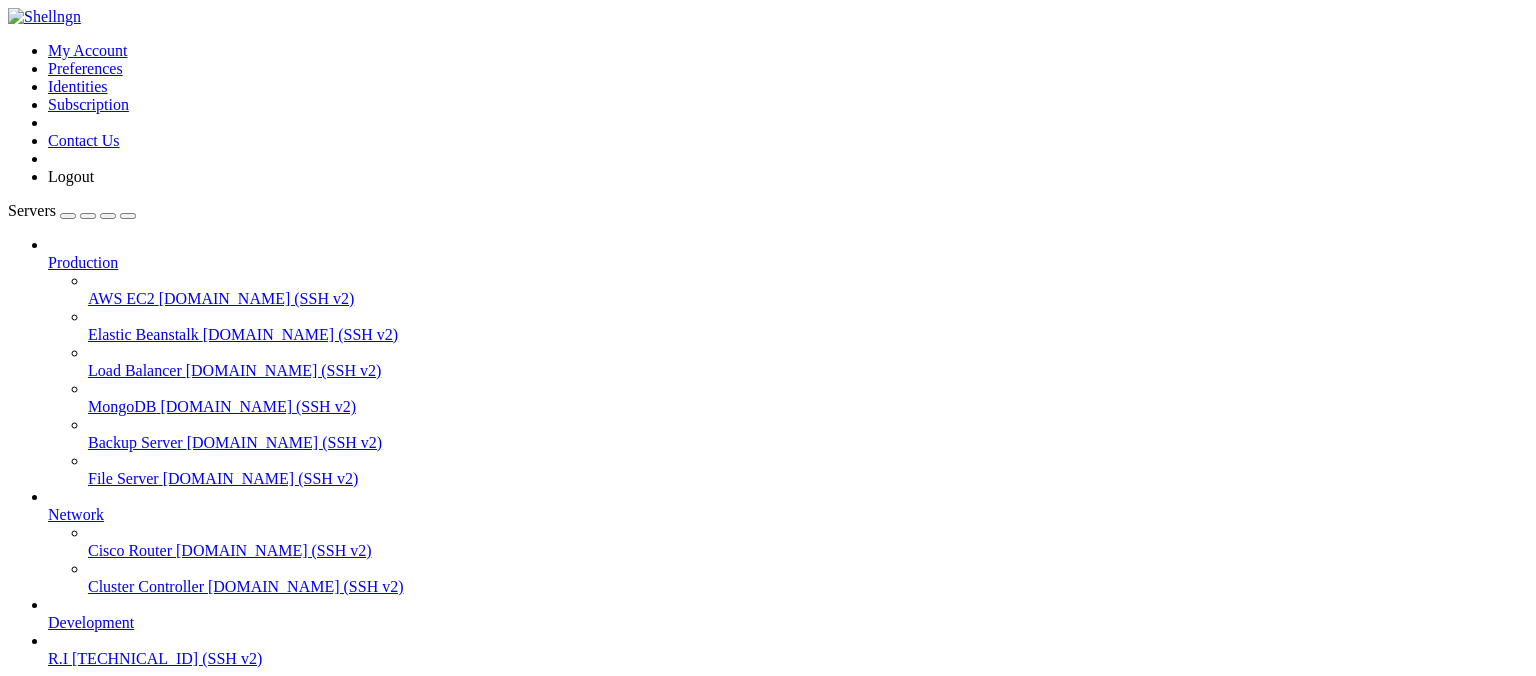scroll, scrollTop: 78, scrollLeft: 0, axis: vertical 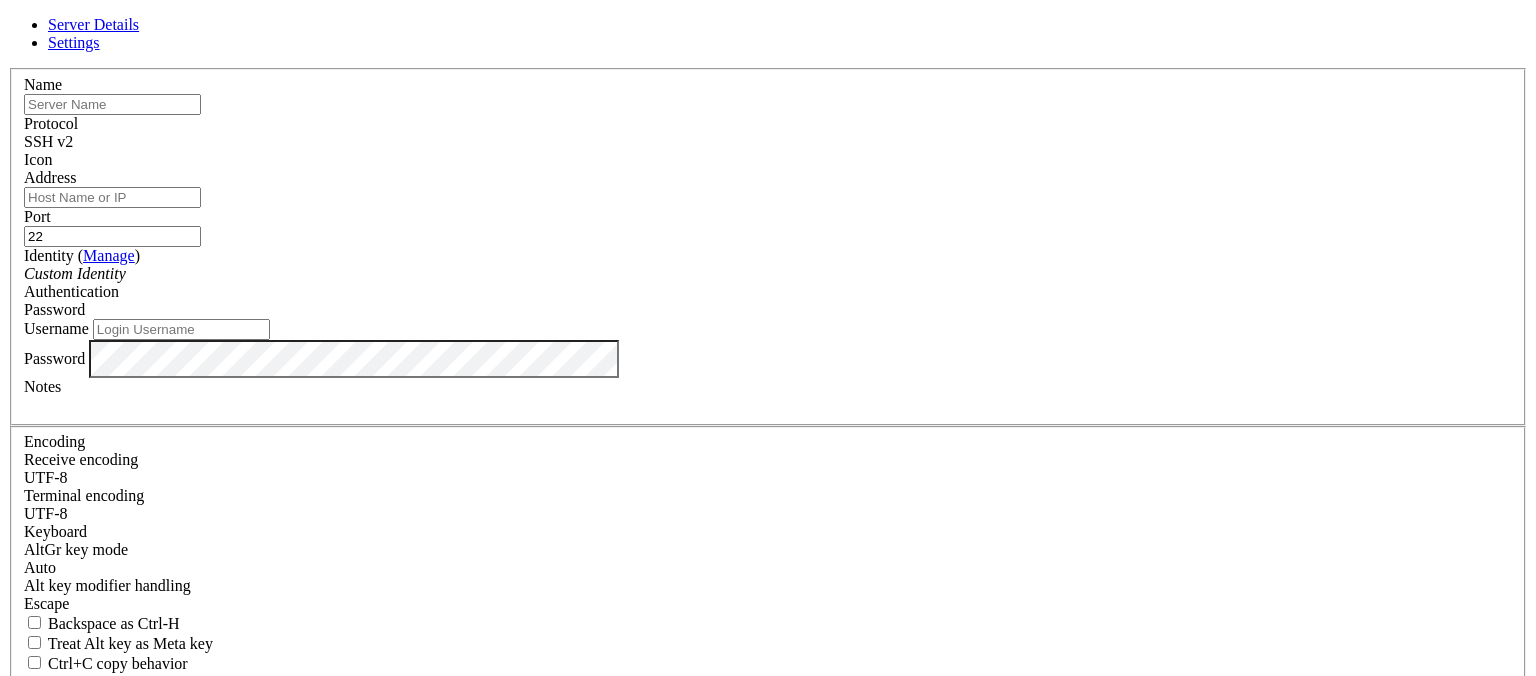 click at bounding box center (112, 104) 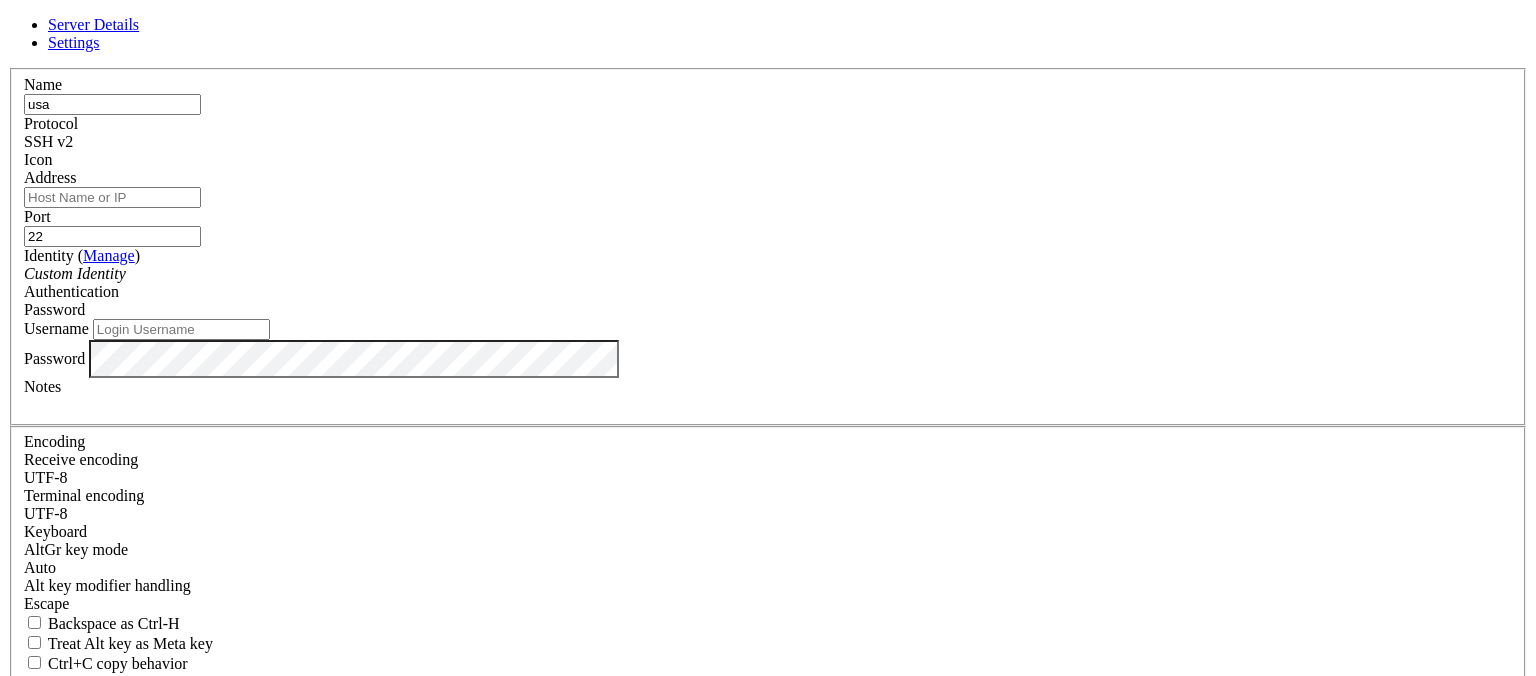 type on "usa" 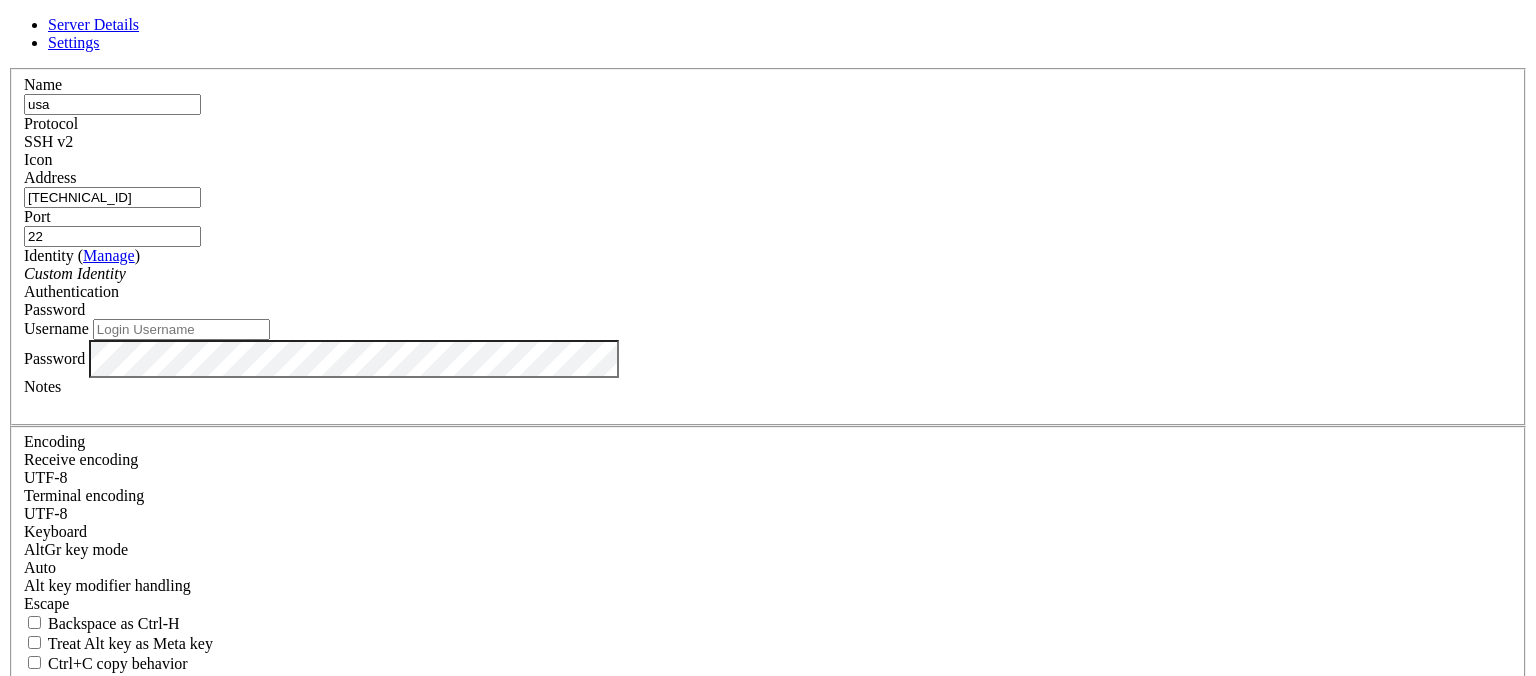 type on "[TECHNICAL_ID]" 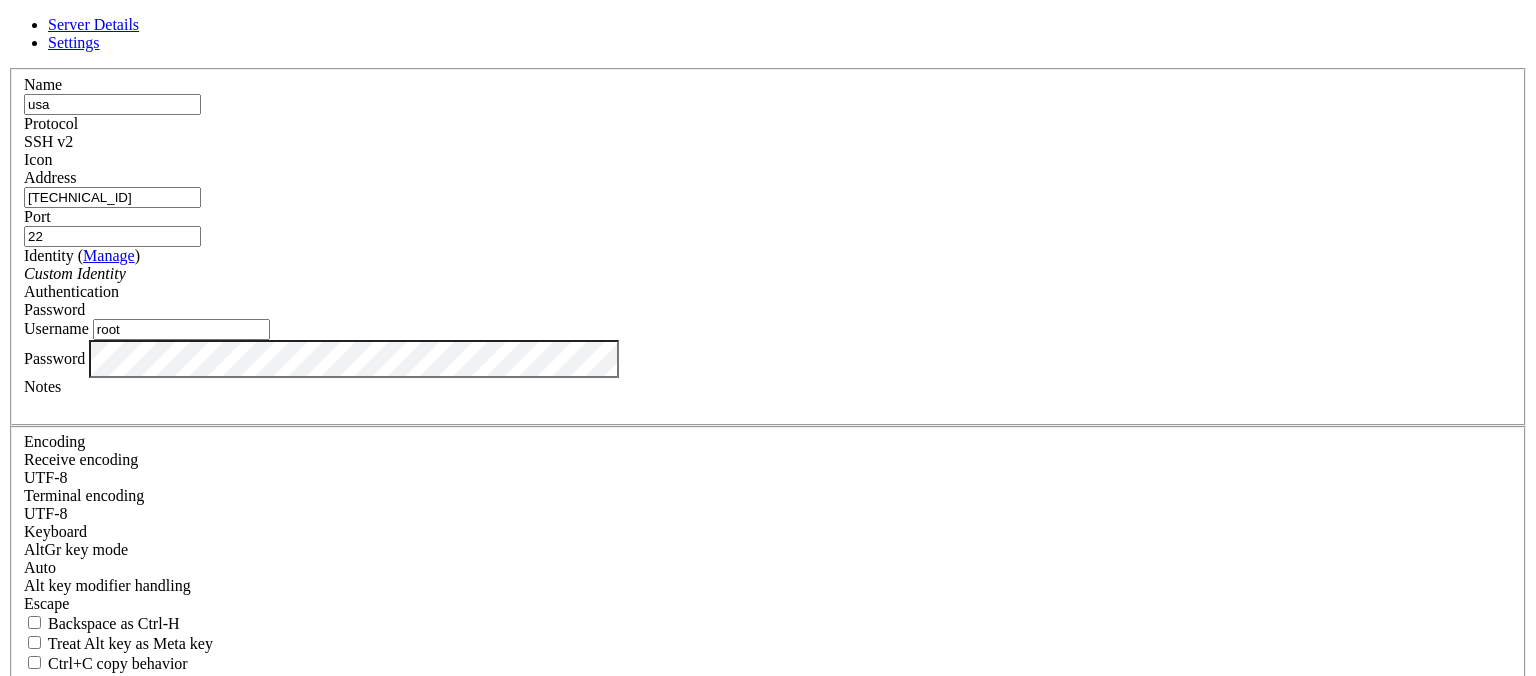 type on "root" 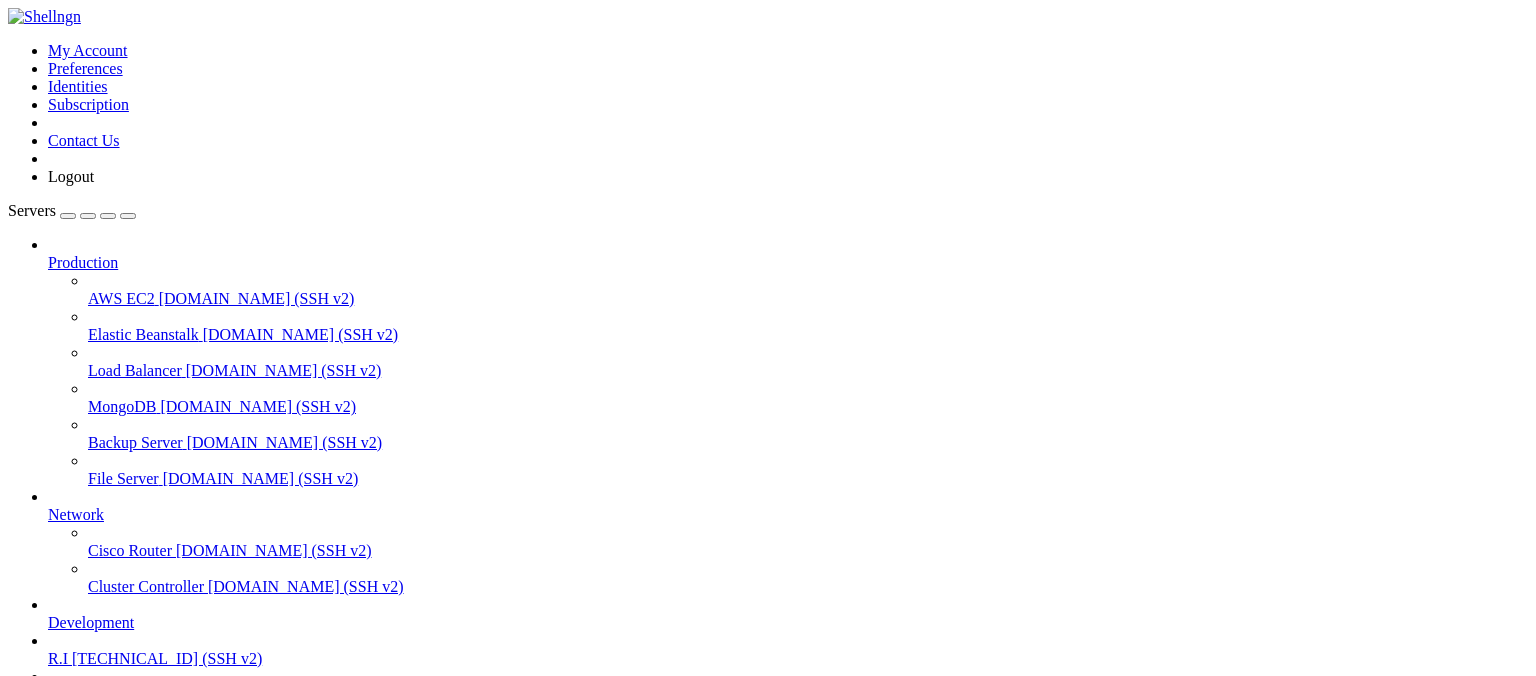 scroll, scrollTop: 130, scrollLeft: 0, axis: vertical 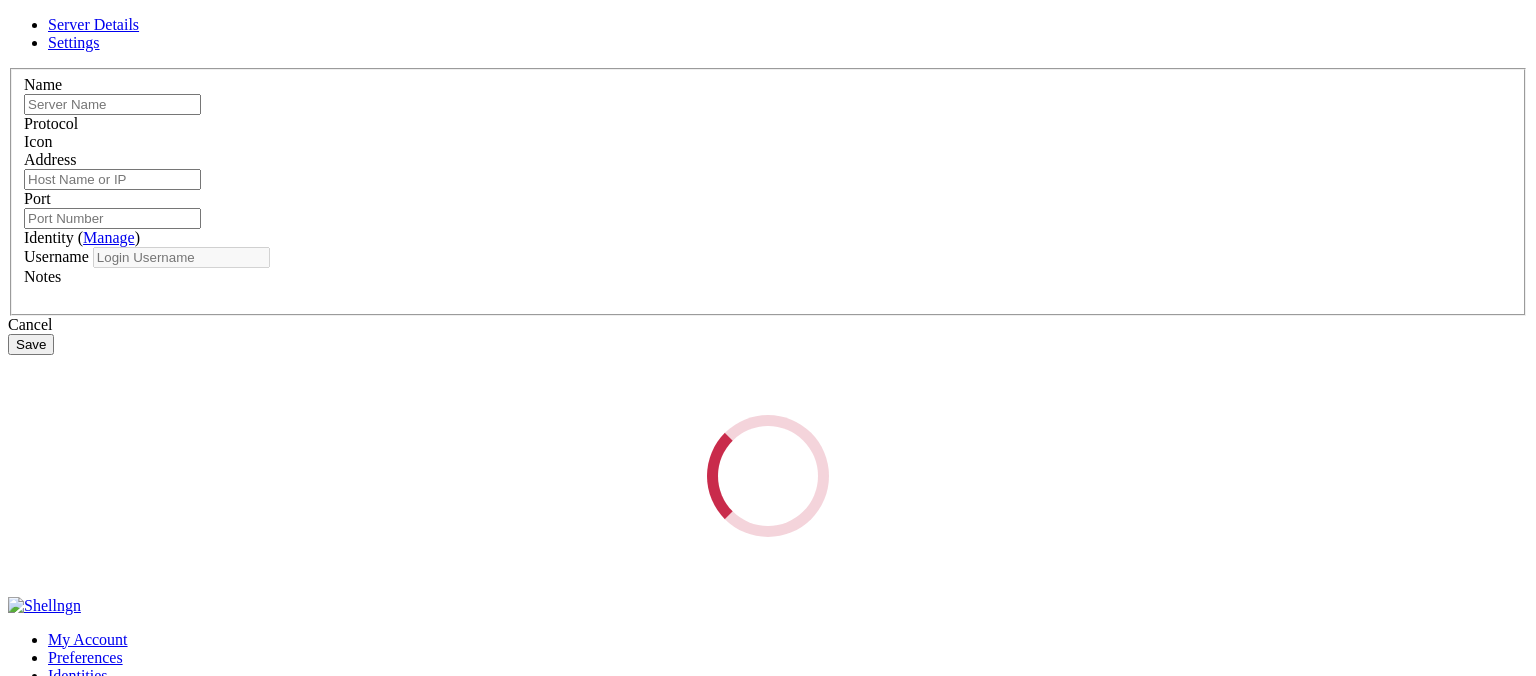 type on "usa" 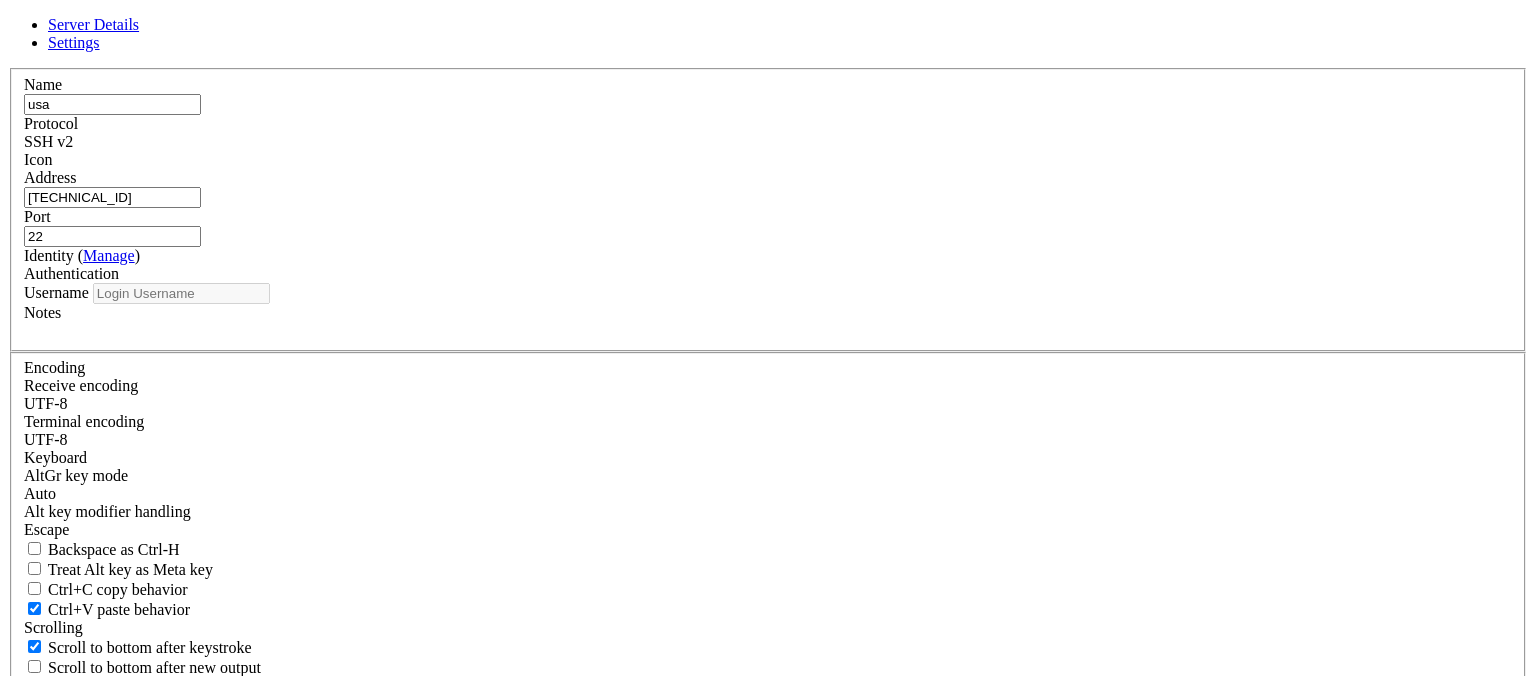 type on "root" 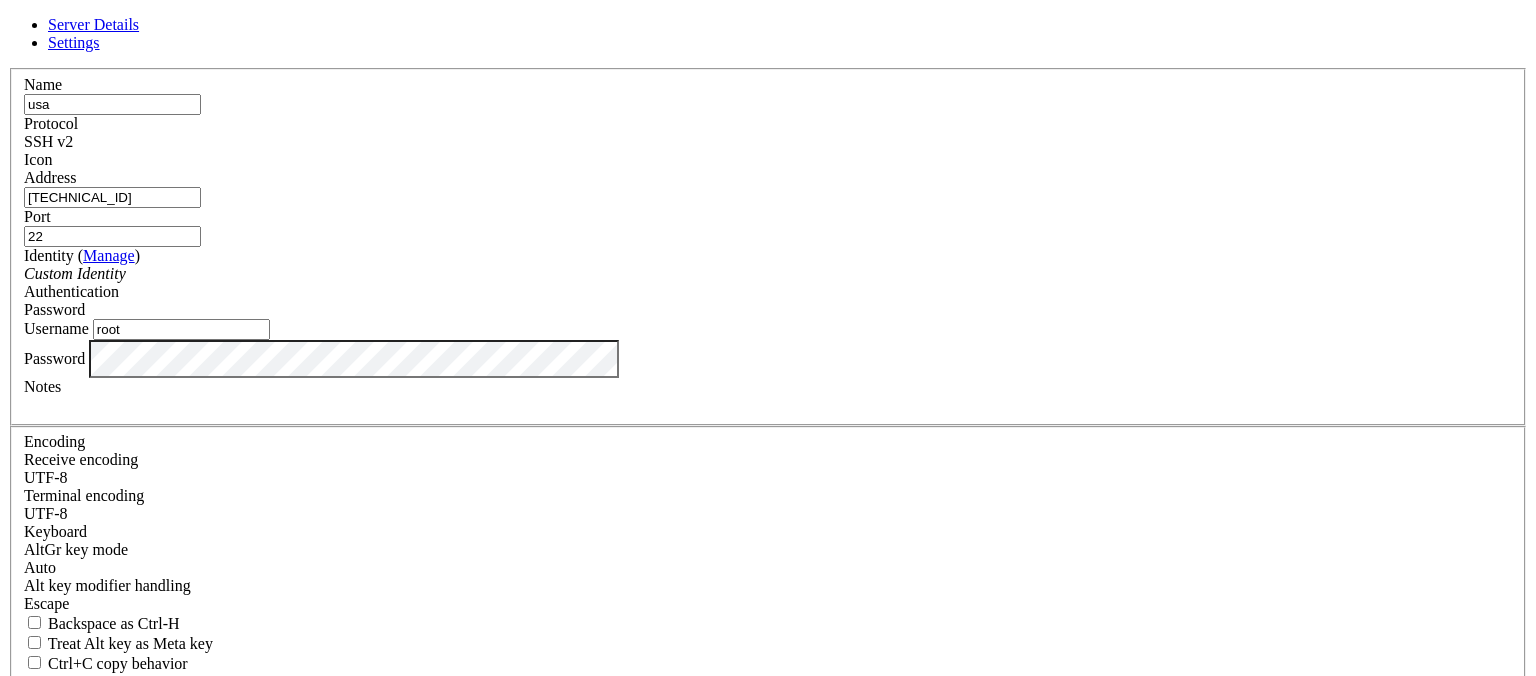 click on "Save" at bounding box center (31, 831) 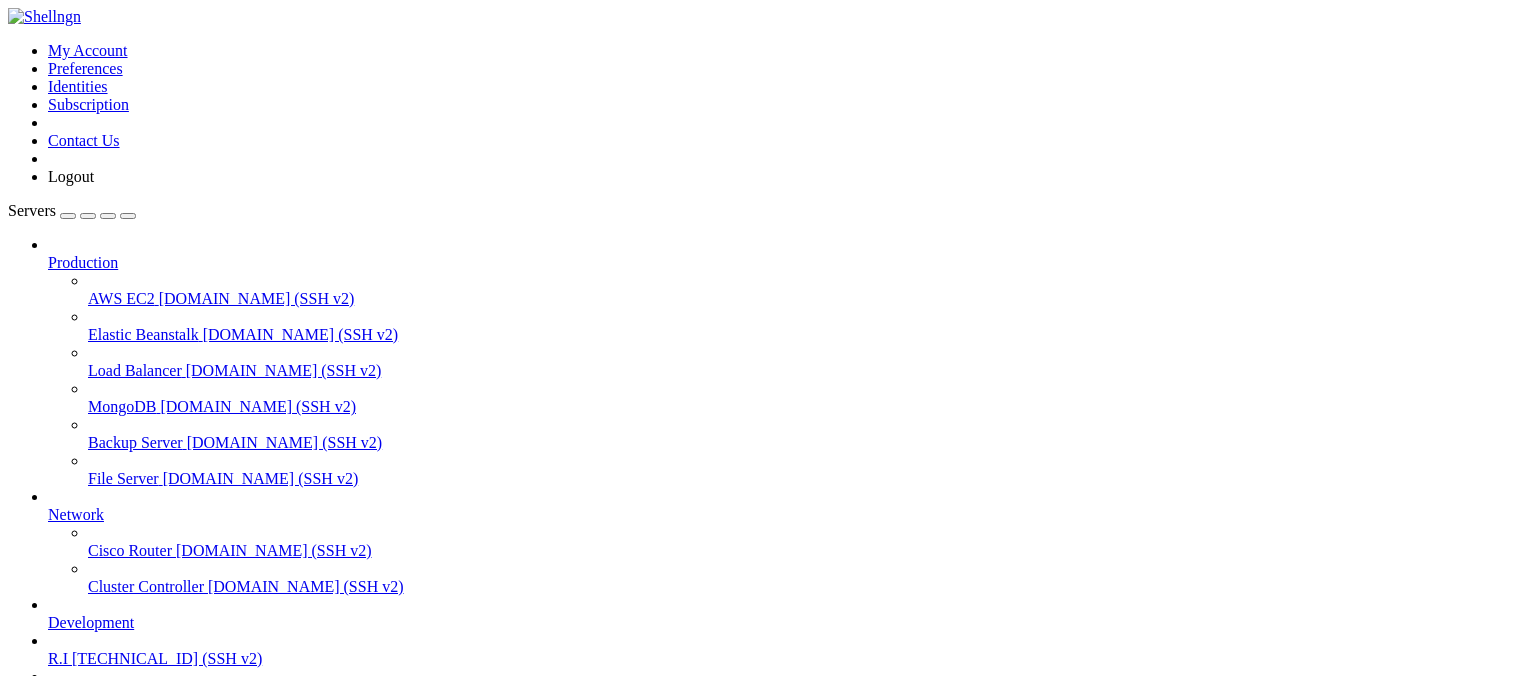 click on "" at bounding box center (788, 817) 